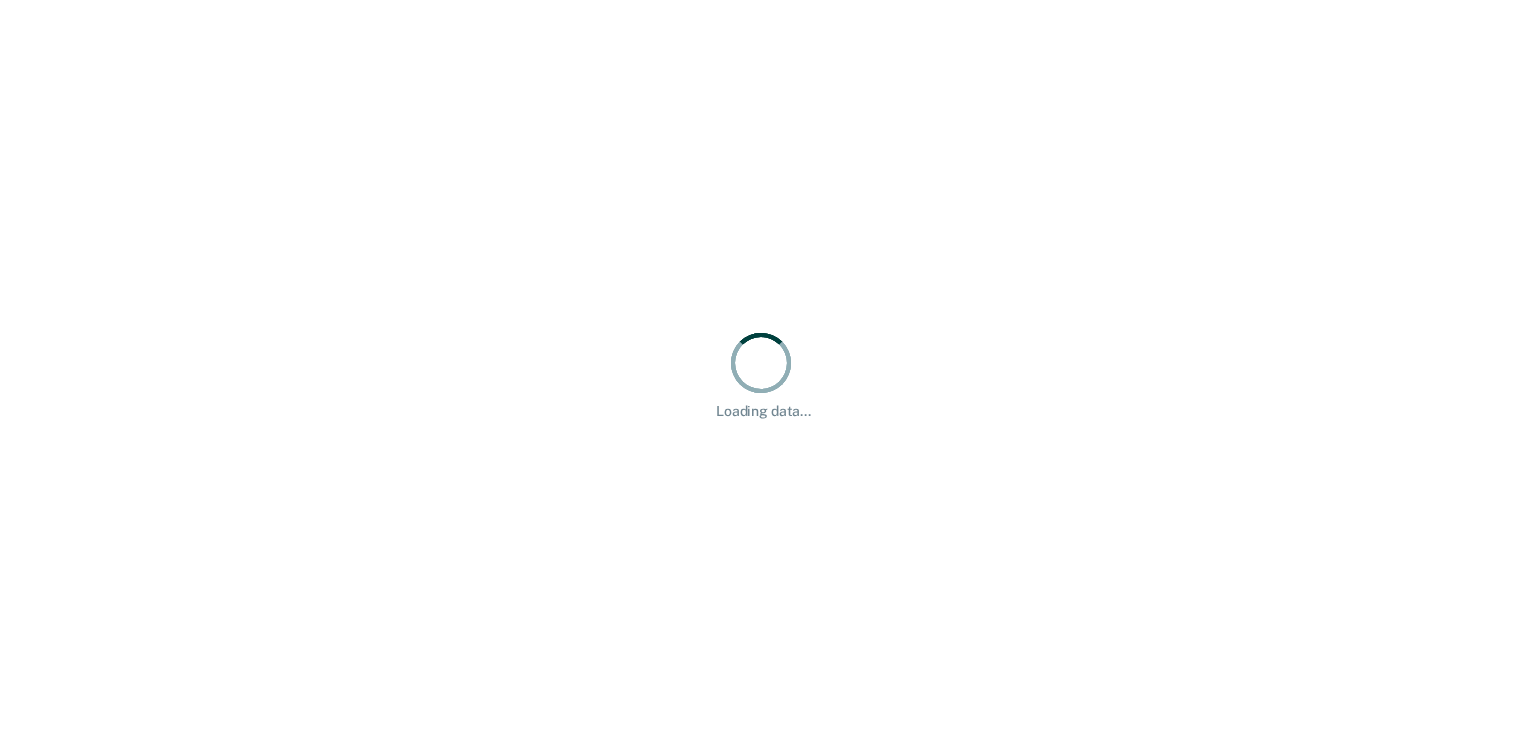 scroll, scrollTop: 0, scrollLeft: 0, axis: both 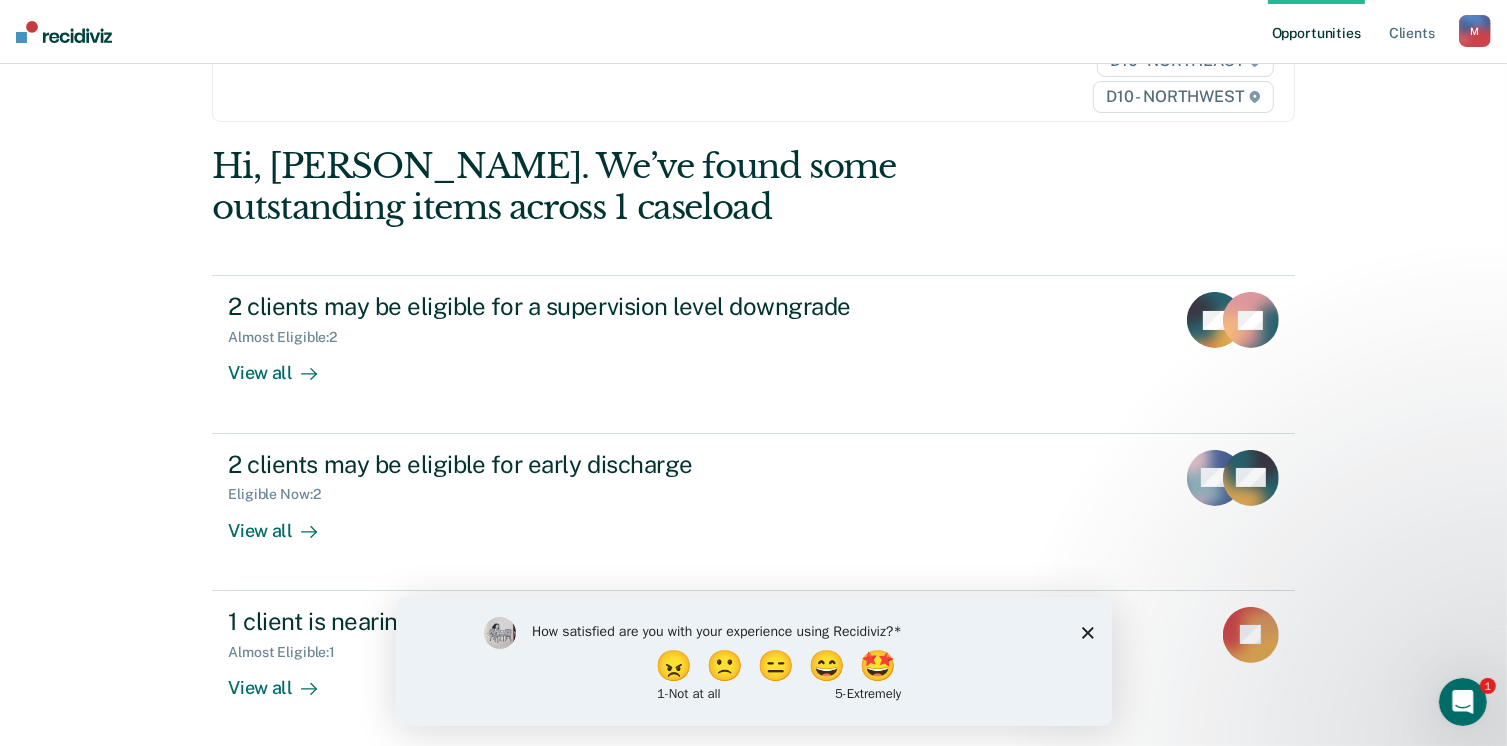 click on "How satisfied are you with your experience using Recidiviz? 😠 🙁 😑 😄 🤩 1  -  Not at all 5  -  Extremely" at bounding box center [753, 660] 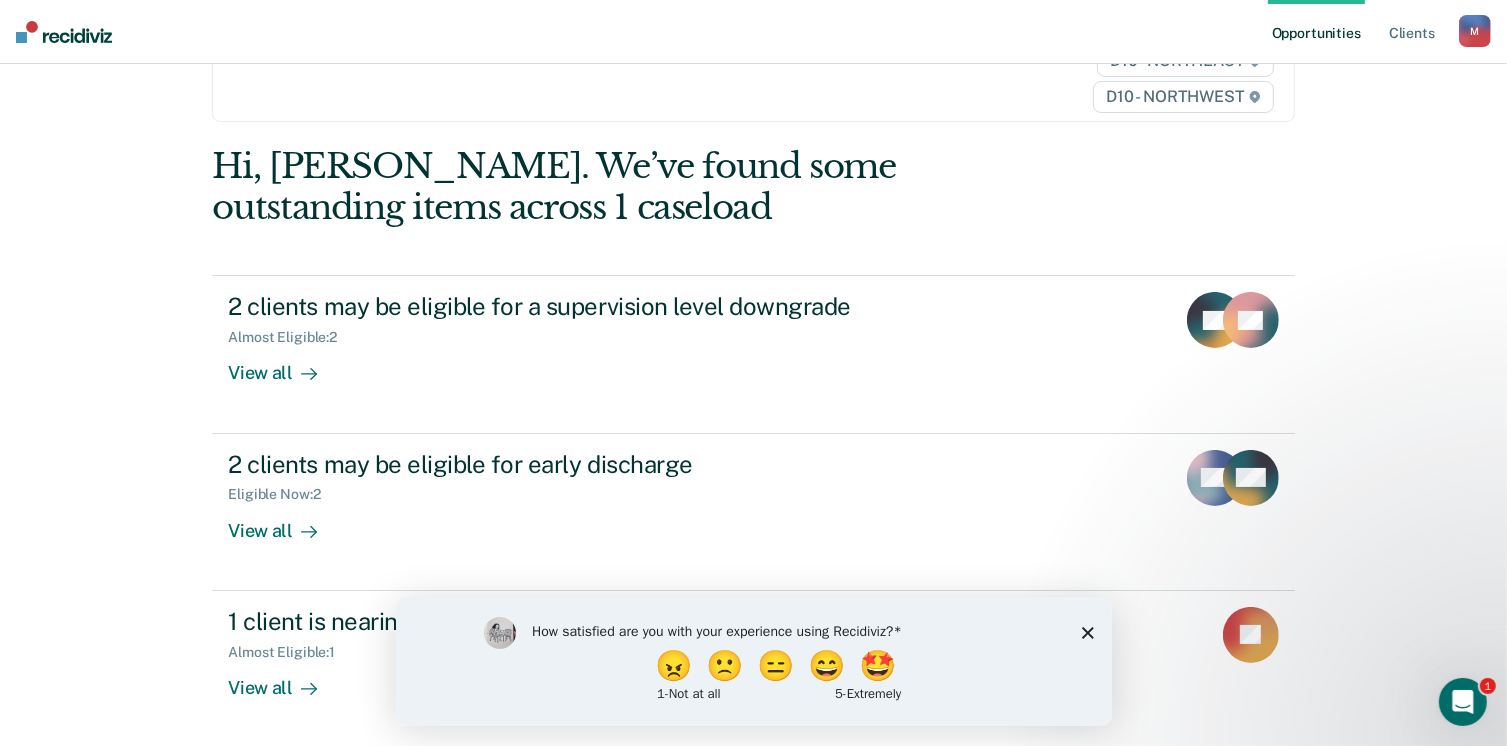 click on "How satisfied are you with your experience using Recidiviz? 😠 🙁 😑 😄 🤩 1  -  Not at all 5  -  Extremely" at bounding box center [753, 660] 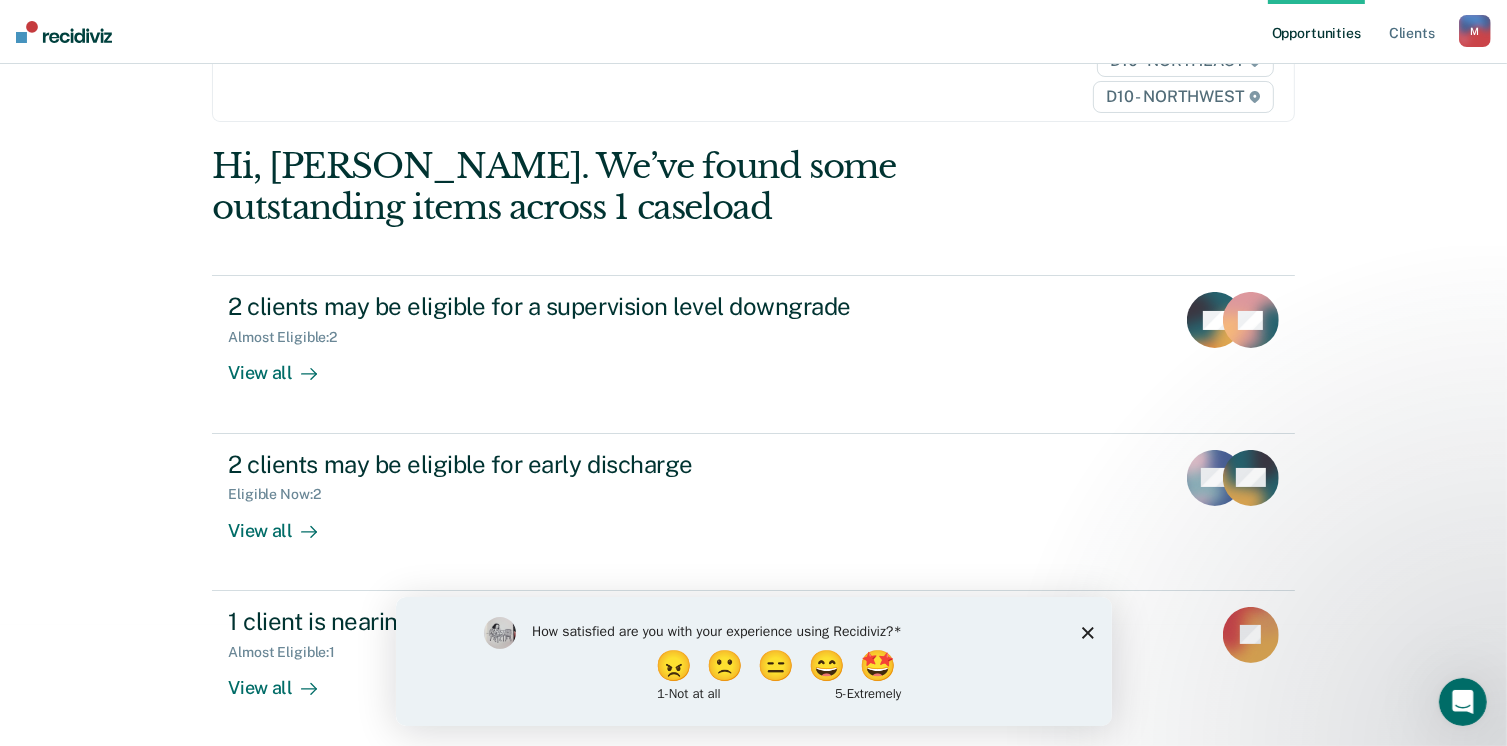 click 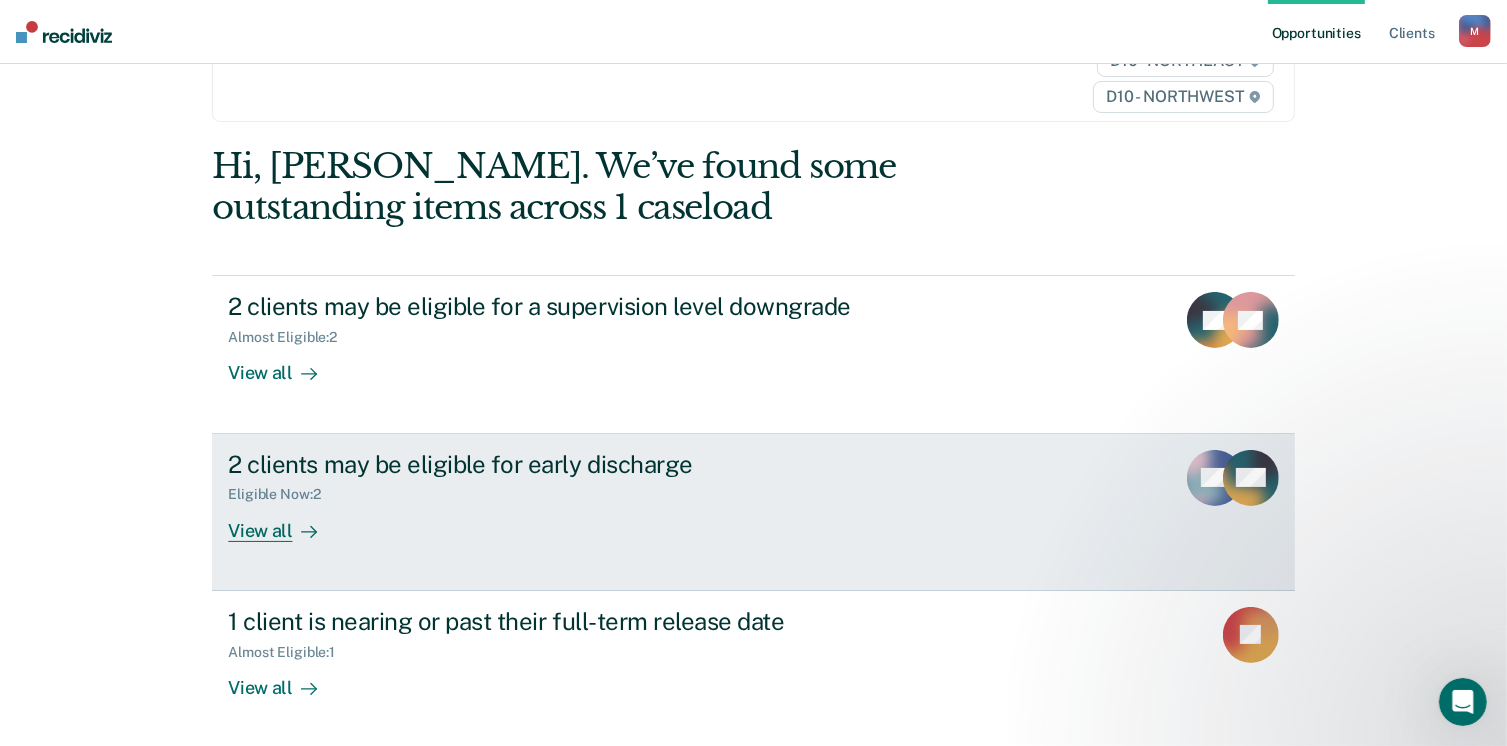 click on "2 clients may be eligible for early discharge Eligible Now :  2 View all   RA MC" at bounding box center [753, 512] 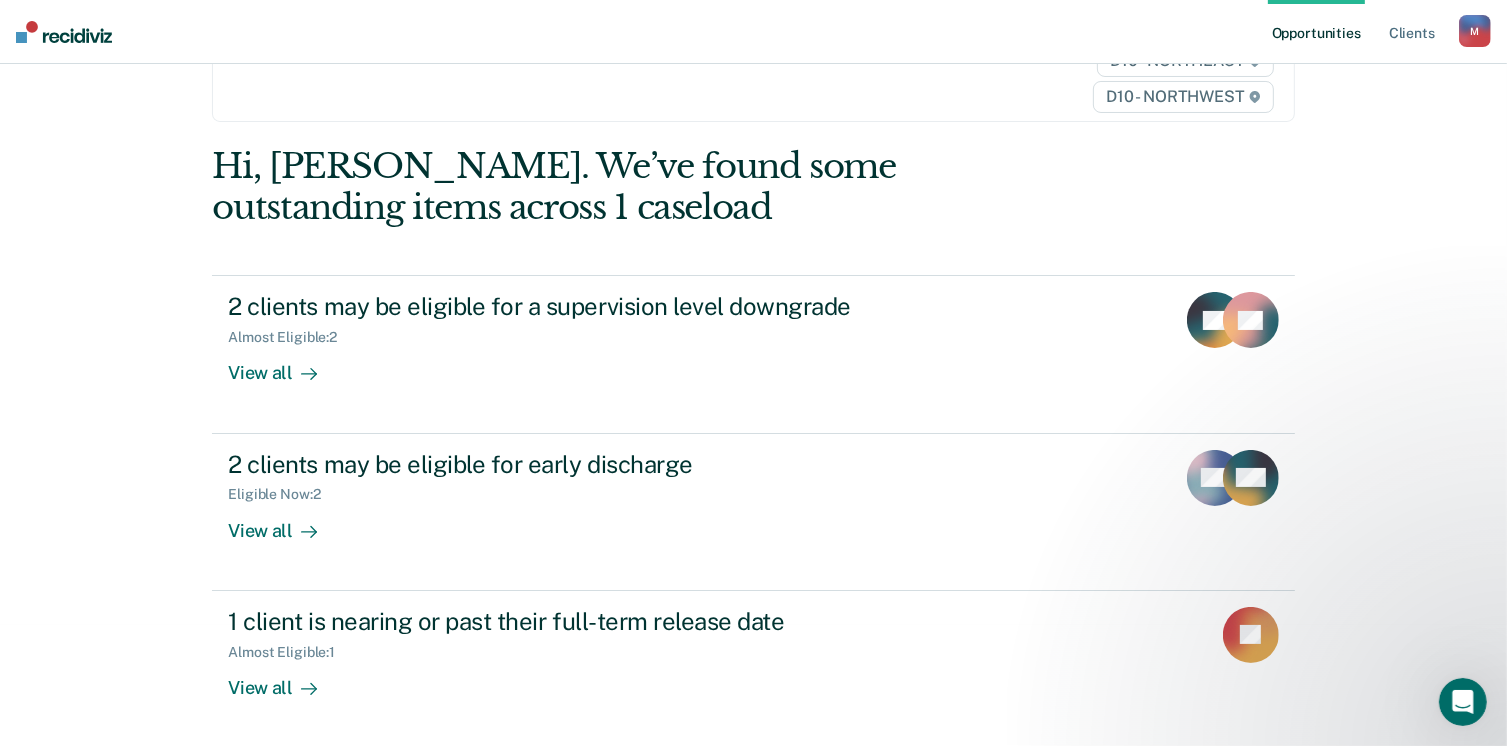 scroll, scrollTop: 0, scrollLeft: 0, axis: both 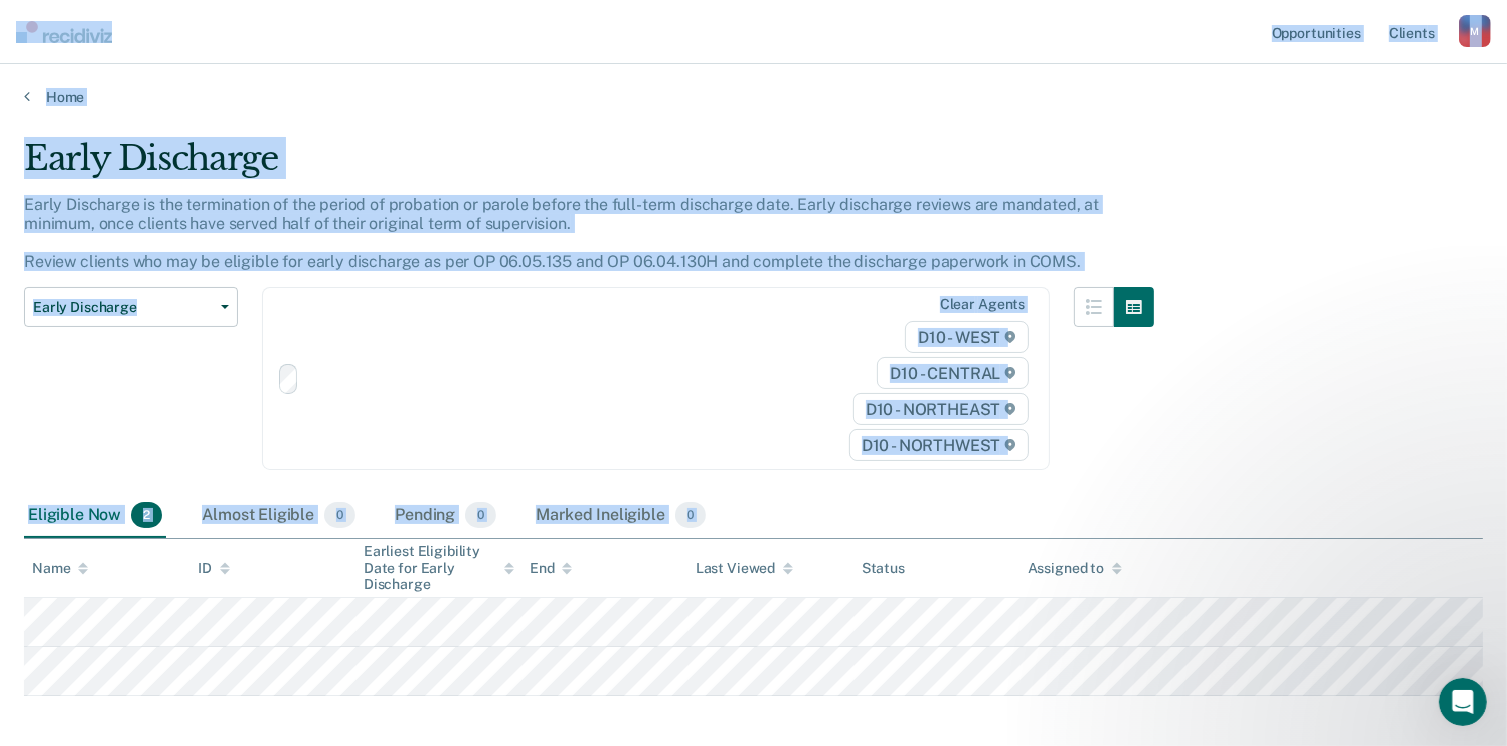 click on "Opportunities Client s [EMAIL_ADDRESS][US_STATE][DOMAIN_NAME] M Profile How it works Log Out Home Early Discharge   Early Discharge is the termination of the period of probation or parole before the full-term discharge date. Early discharge reviews are mandated, at minimum, once clients have served half of their original term of supervision. Review clients who may be eligible for early discharge as per OP 06.05.135 and OP 06.04.130H and complete the discharge paperwork in COMS. Early Discharge Classification Review Early Discharge Minimum Telephone Reporting Overdue for Discharge Supervision Level Mismatch Clear   agents D10 - WEST   D10 - CENTRAL   D10 - NORTHEAST   D10 - NORTHWEST   Eligible Now 2 Almost Eligible 0 Pending 0 Marked Ineligible 0
To pick up a draggable item, press the space bar.
While dragging, use the arrow keys to move the item.
Press space again to drop the item in its new position, or press escape to cancel.
Name ID Earliest Eligibility Date for Early Discharge End Last Viewed Status" at bounding box center (753, 420) 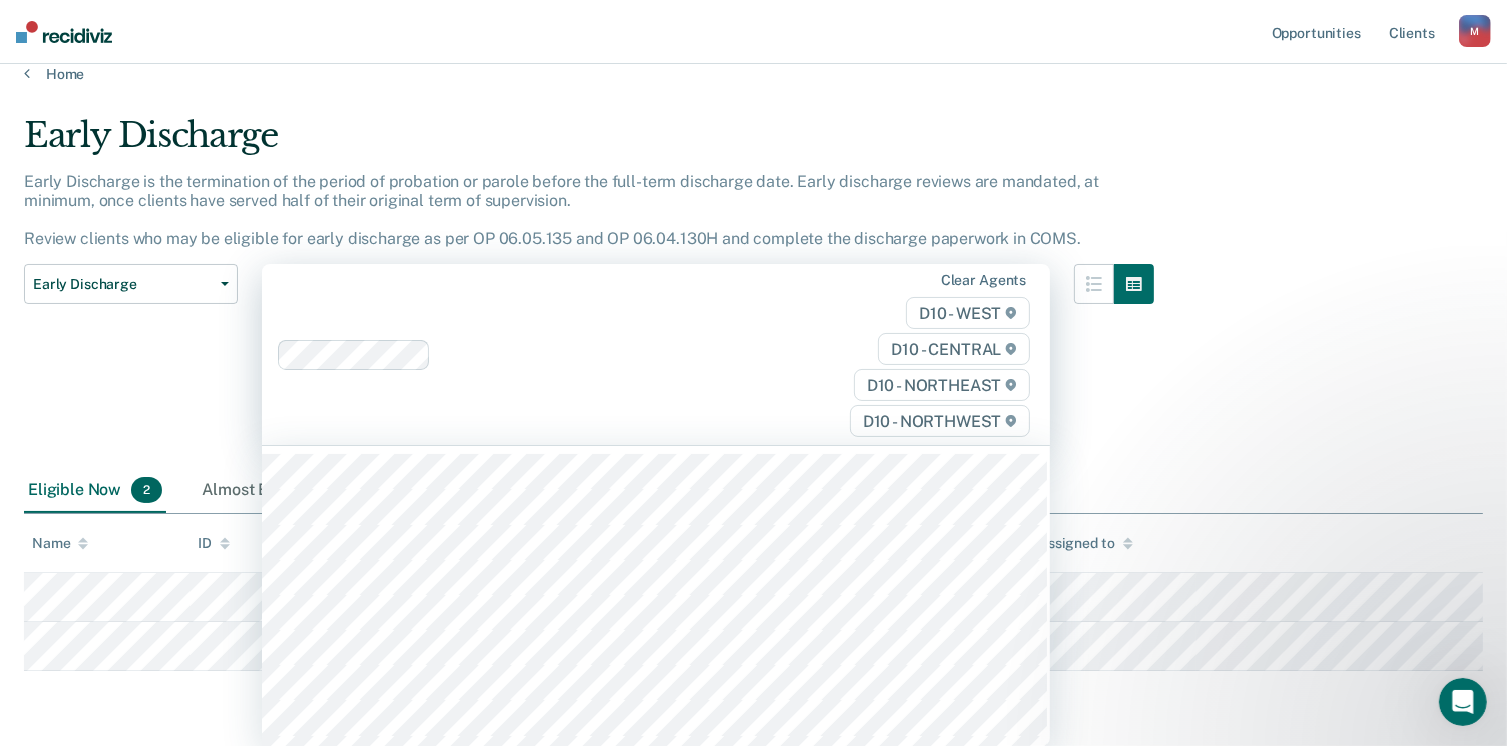 click on "317 results available. Use Up and Down to choose options, press Enter to select the currently focused option, press Escape to exit the menu, press Tab to select the option and exit the menu. Clear   agents D10 - WEST   D10 - CENTRAL   D10 - NORTHEAST   D10 - NORTHWEST" at bounding box center [656, 354] 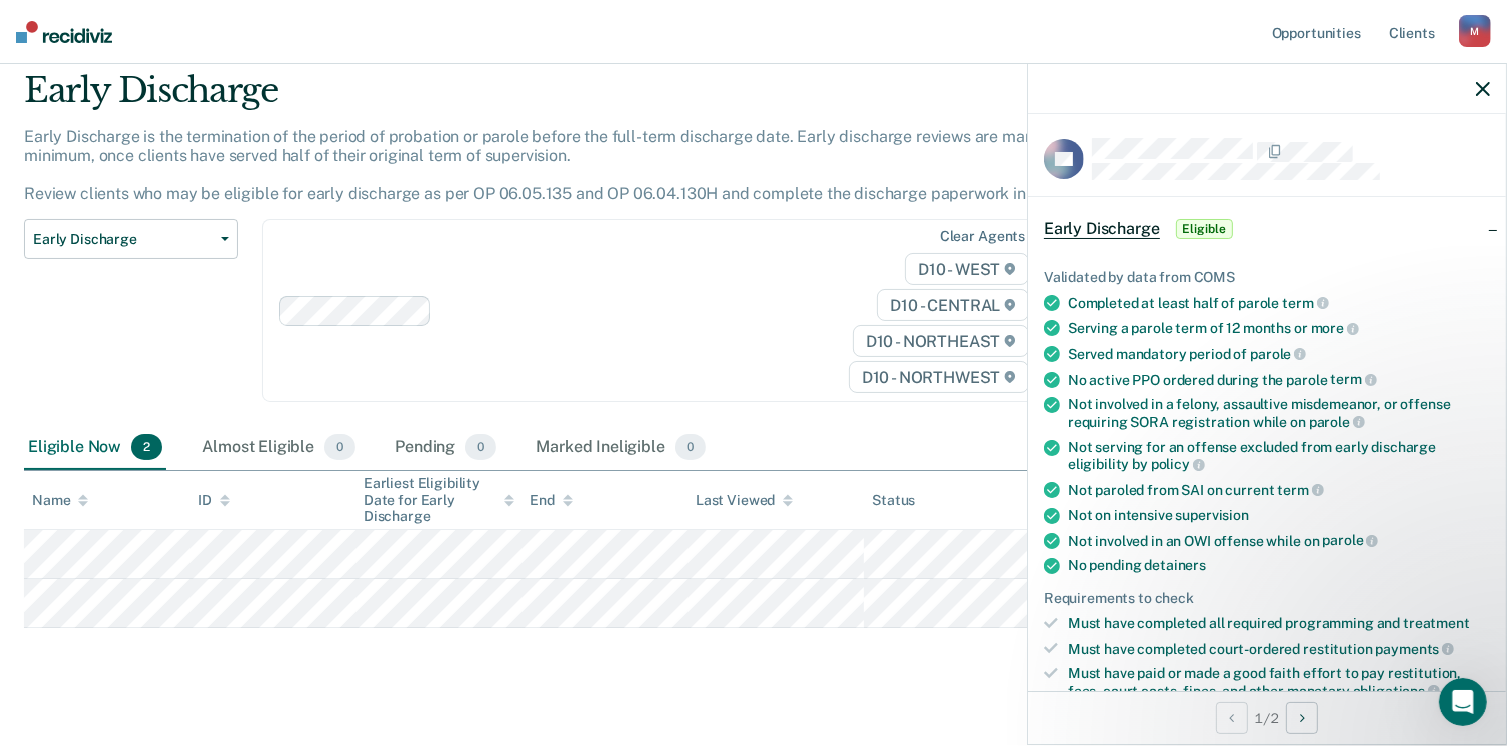 scroll, scrollTop: 92, scrollLeft: 0, axis: vertical 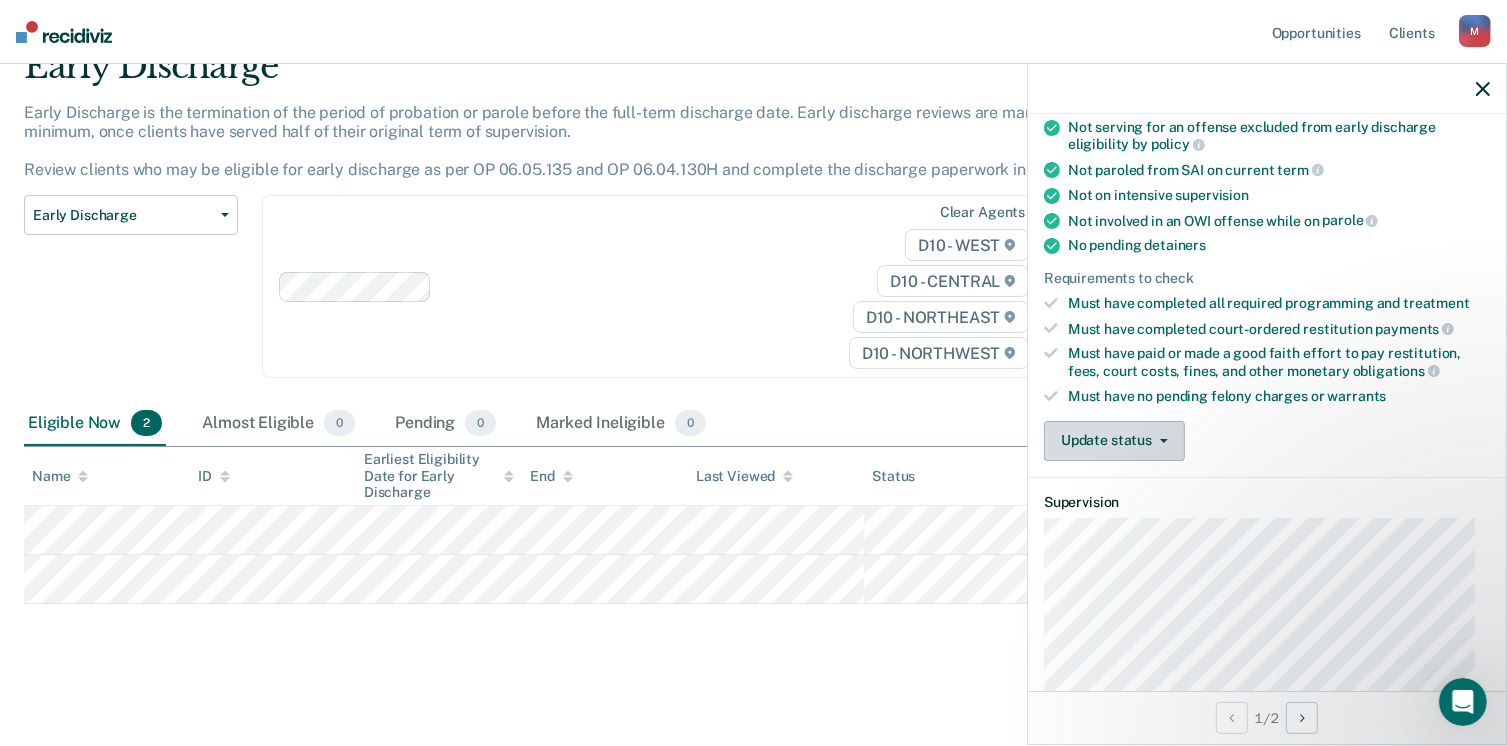 click on "Update status" at bounding box center (1114, 441) 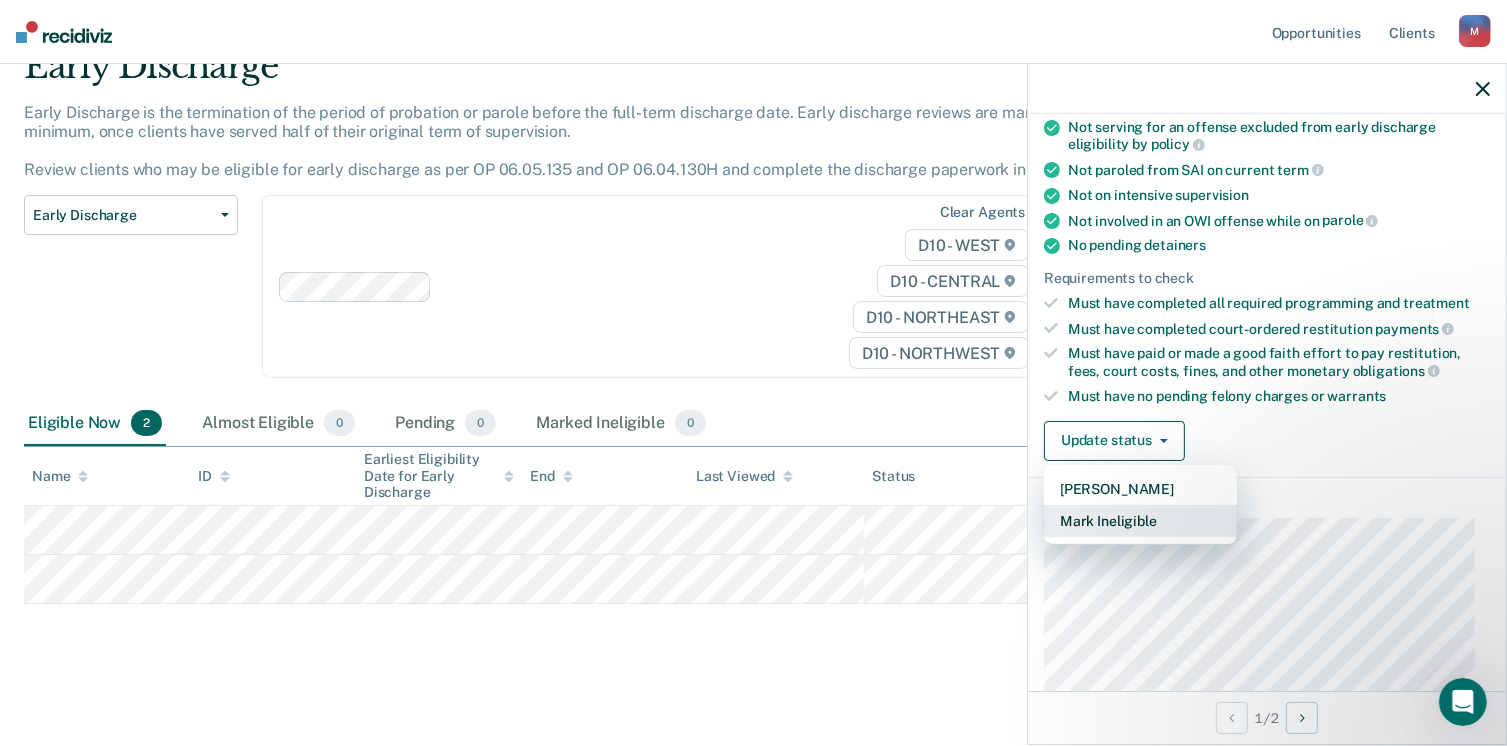 click on "Mark Ineligible" at bounding box center [1140, 521] 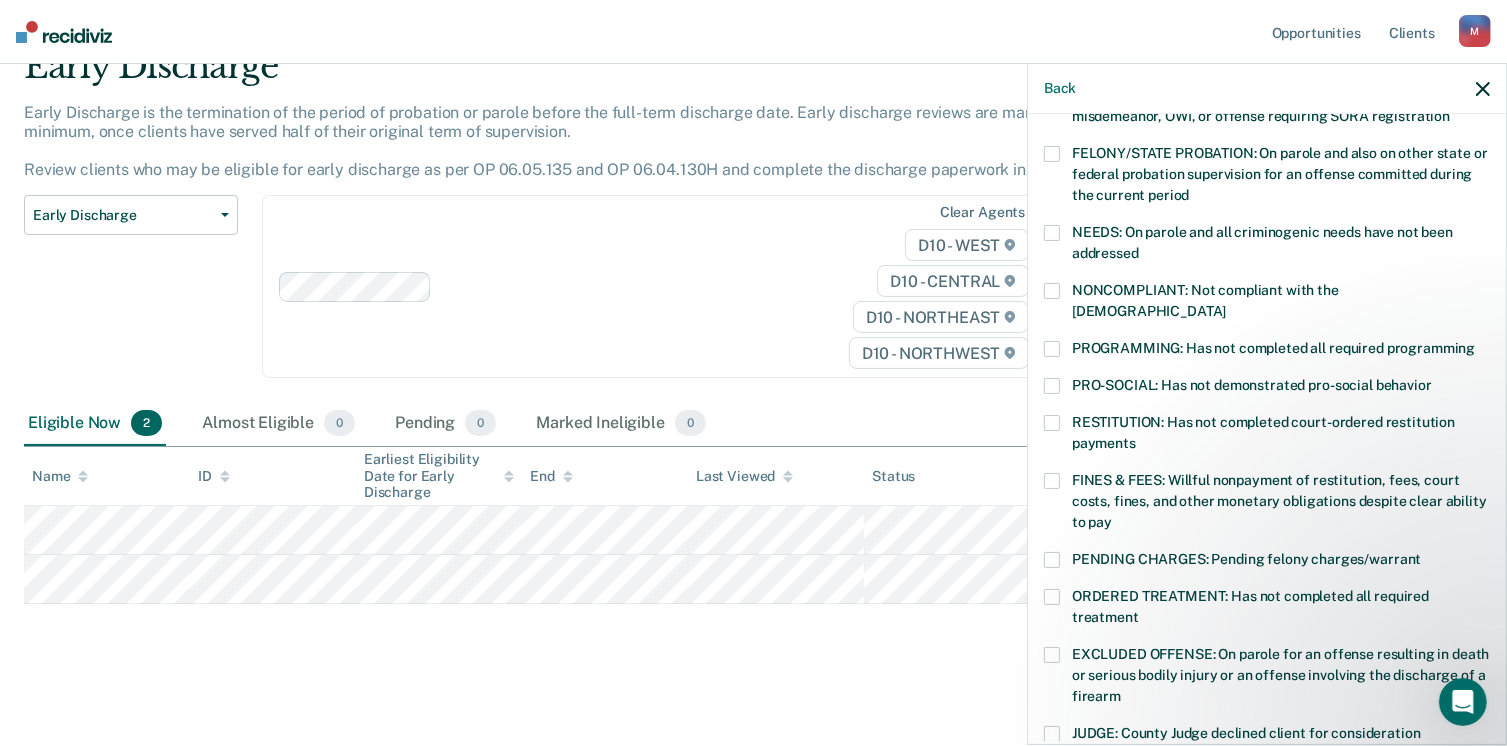scroll, scrollTop: 240, scrollLeft: 0, axis: vertical 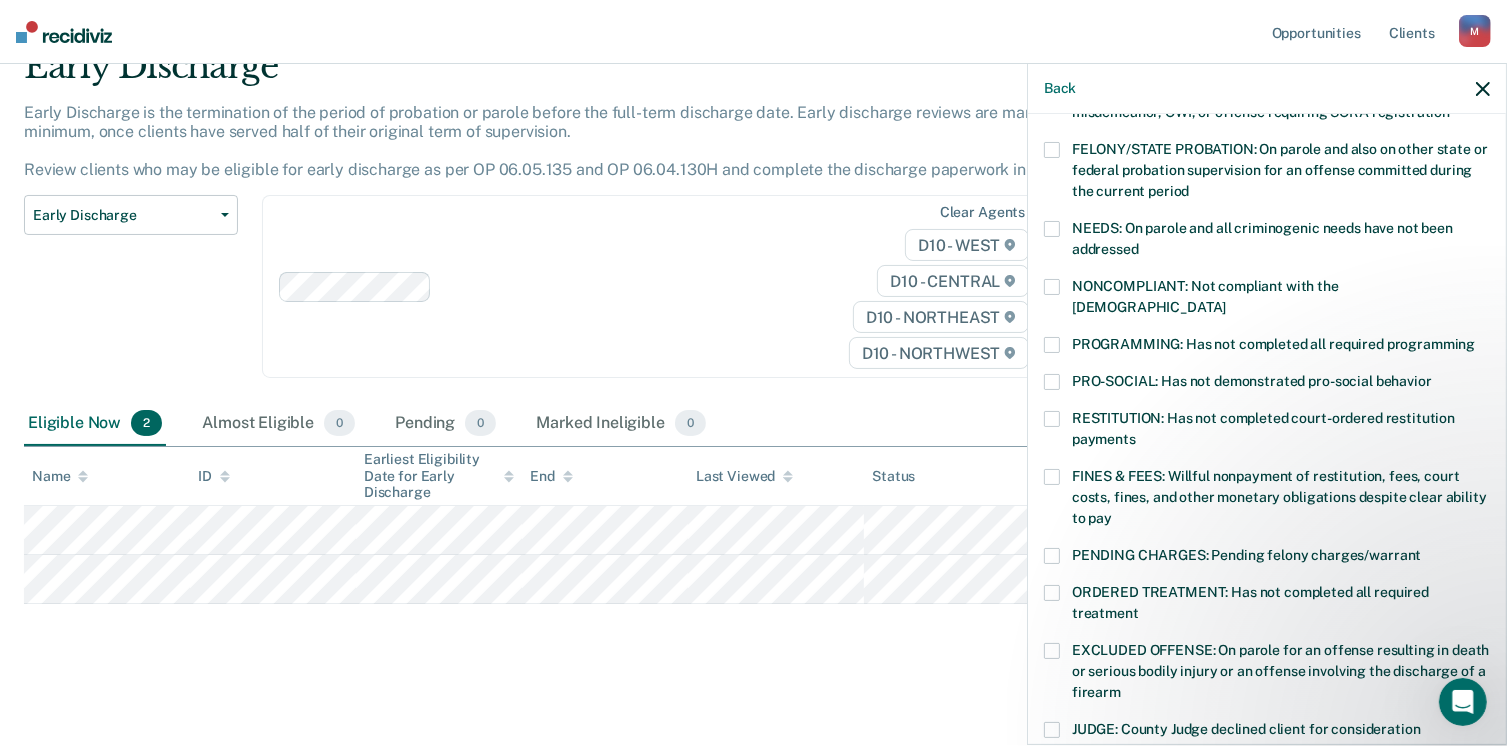 click at bounding box center (1052, 477) 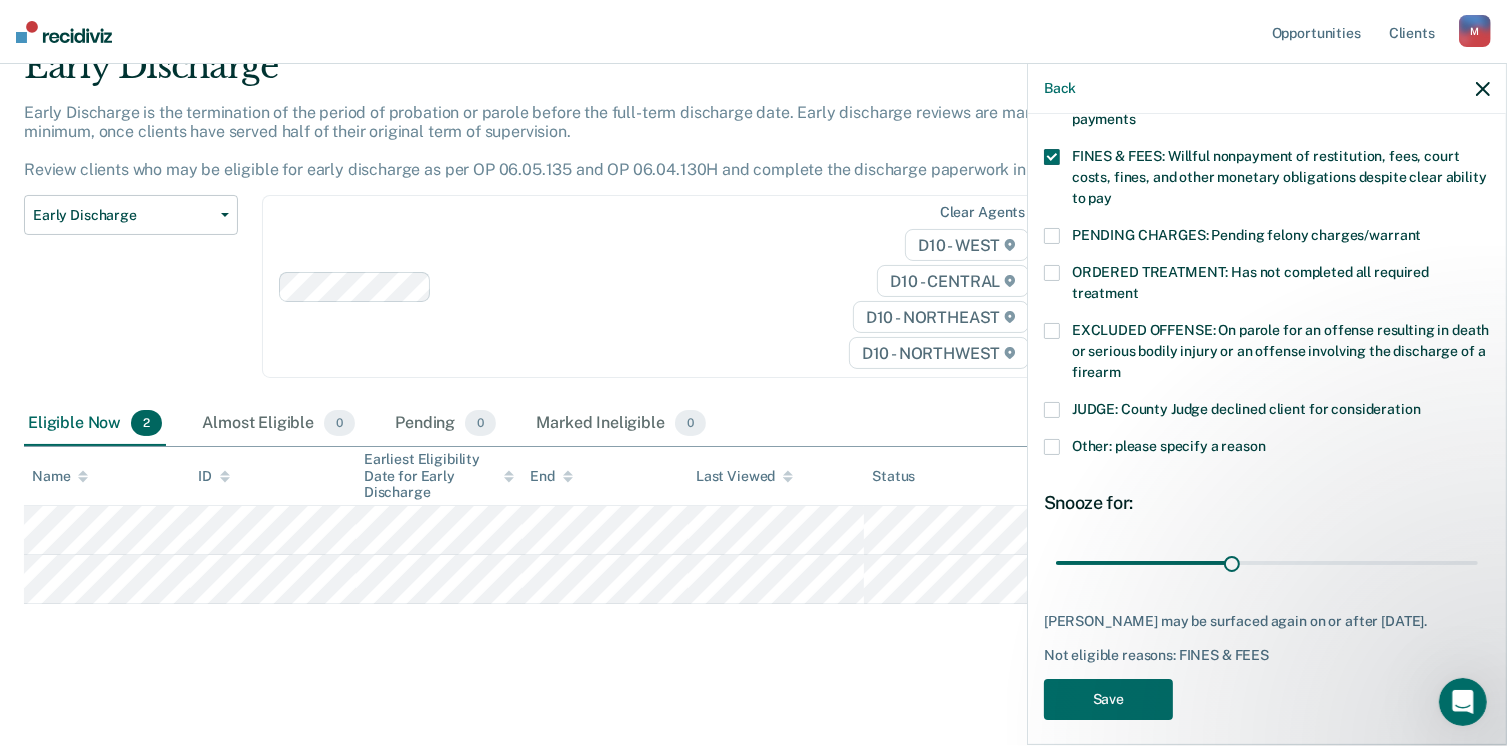 scroll, scrollTop: 568, scrollLeft: 0, axis: vertical 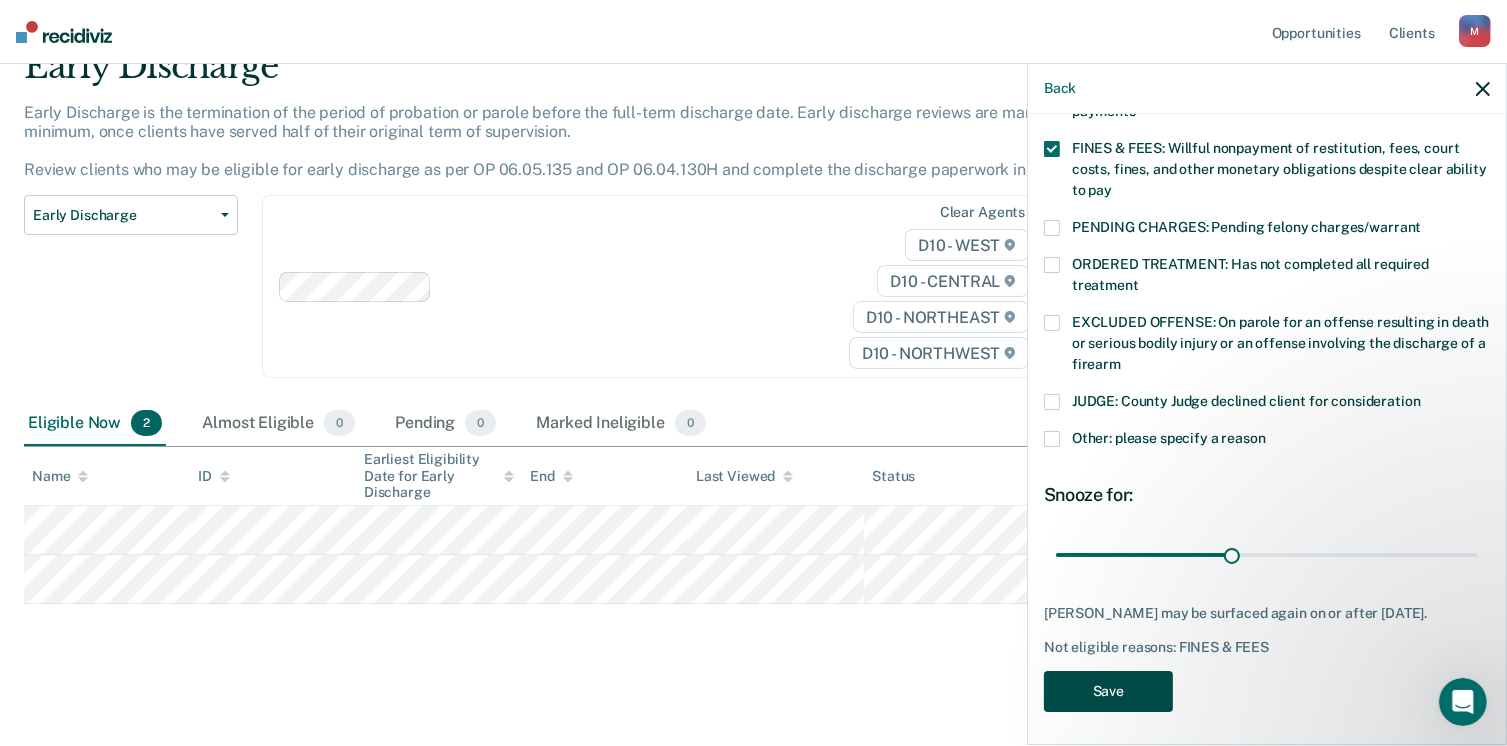 click on "Save" at bounding box center (1108, 691) 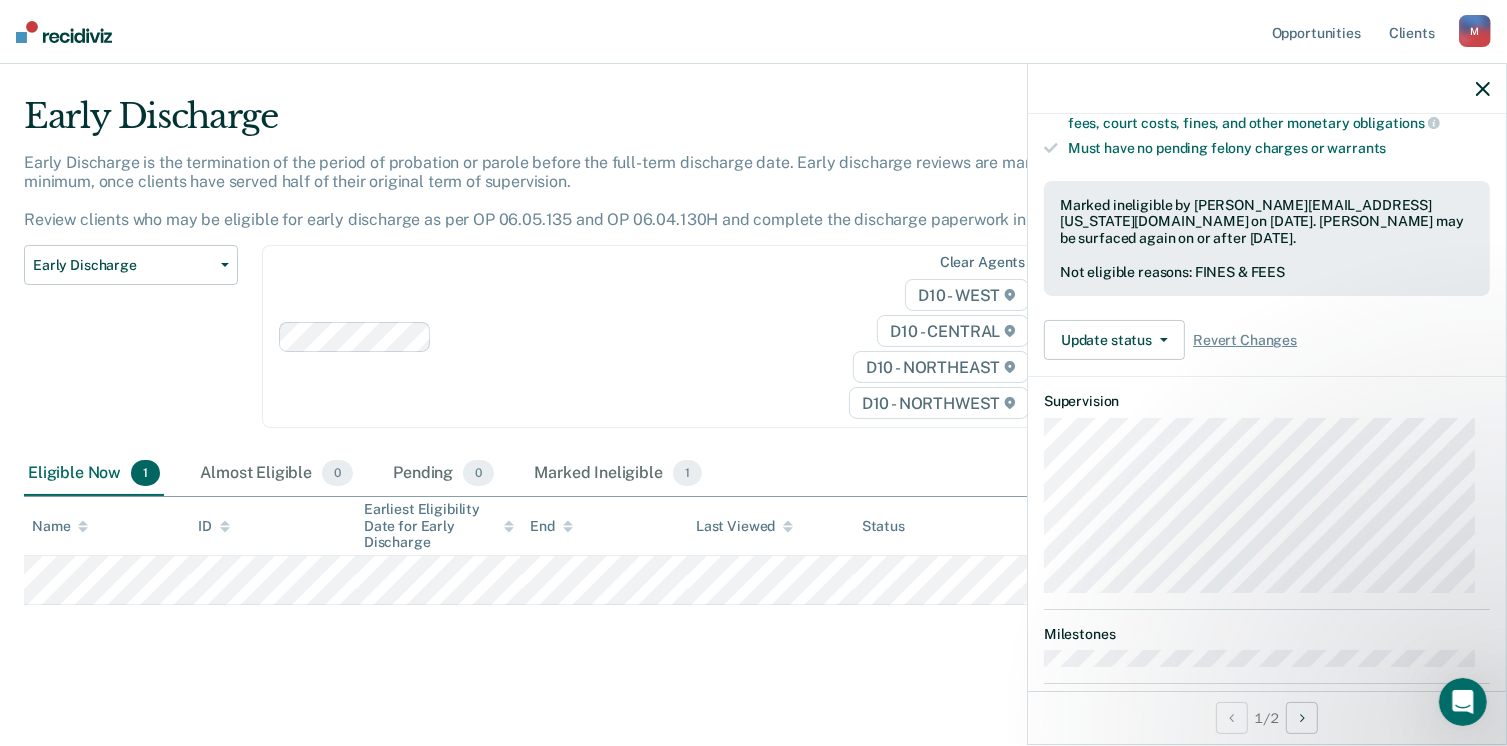 scroll, scrollTop: 541, scrollLeft: 0, axis: vertical 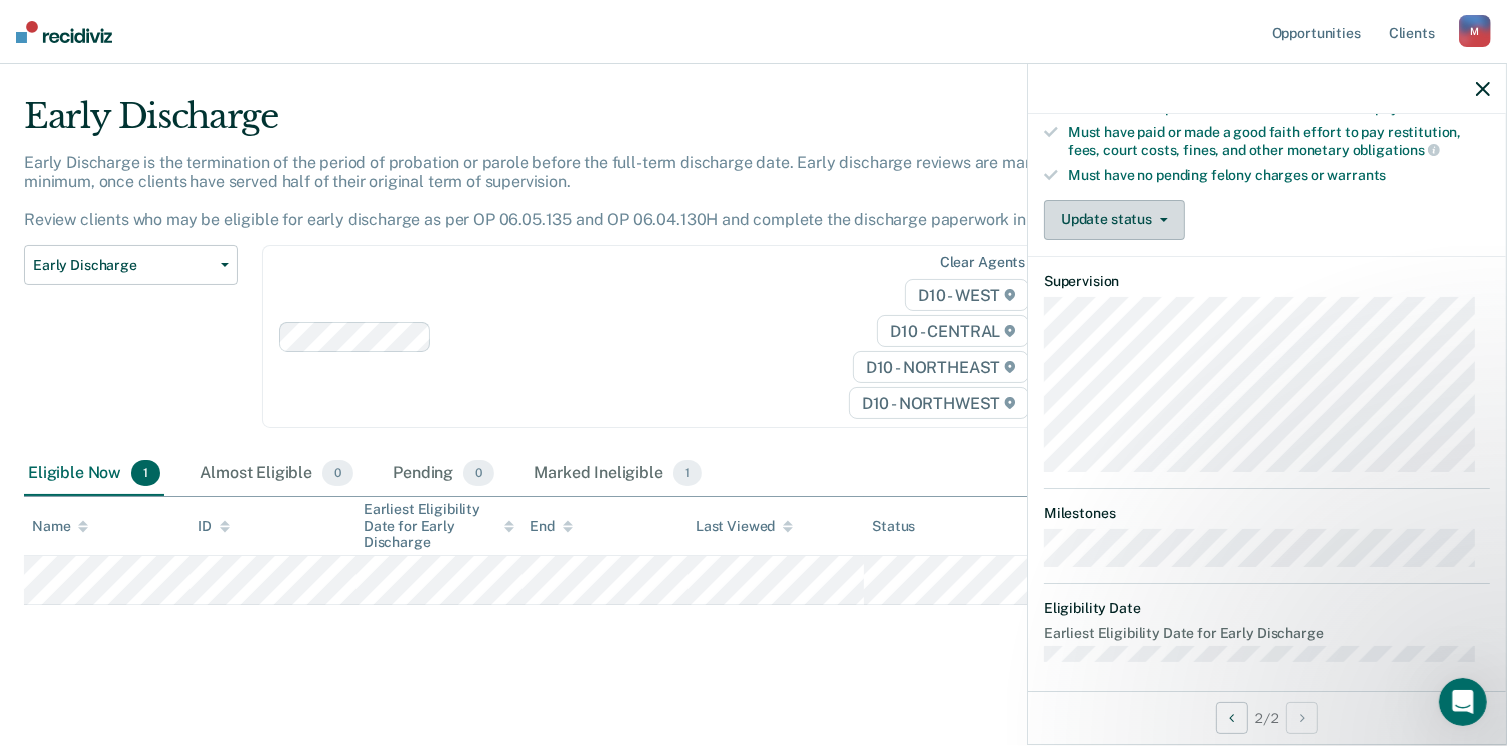 click on "Update status" at bounding box center [1114, 220] 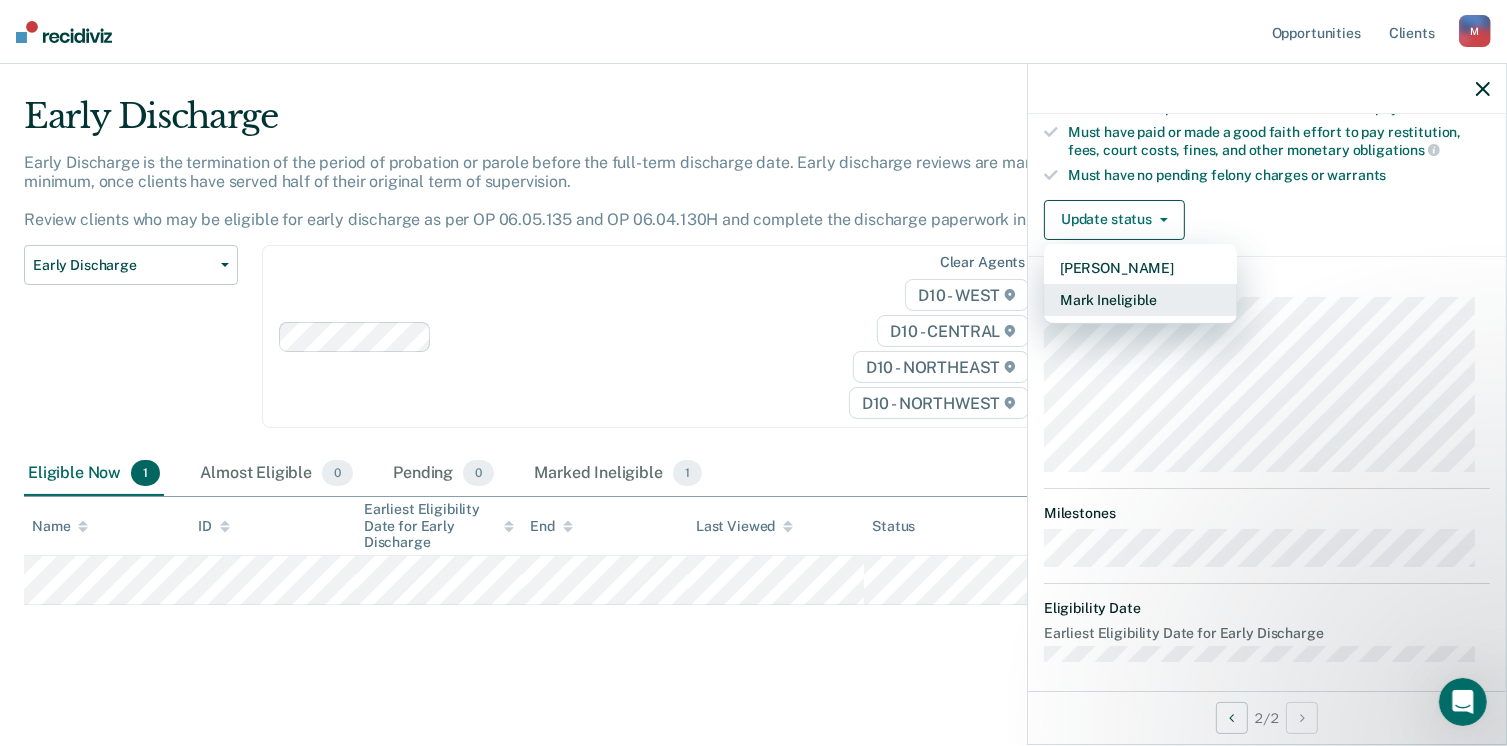 click on "Mark Ineligible" at bounding box center (1140, 300) 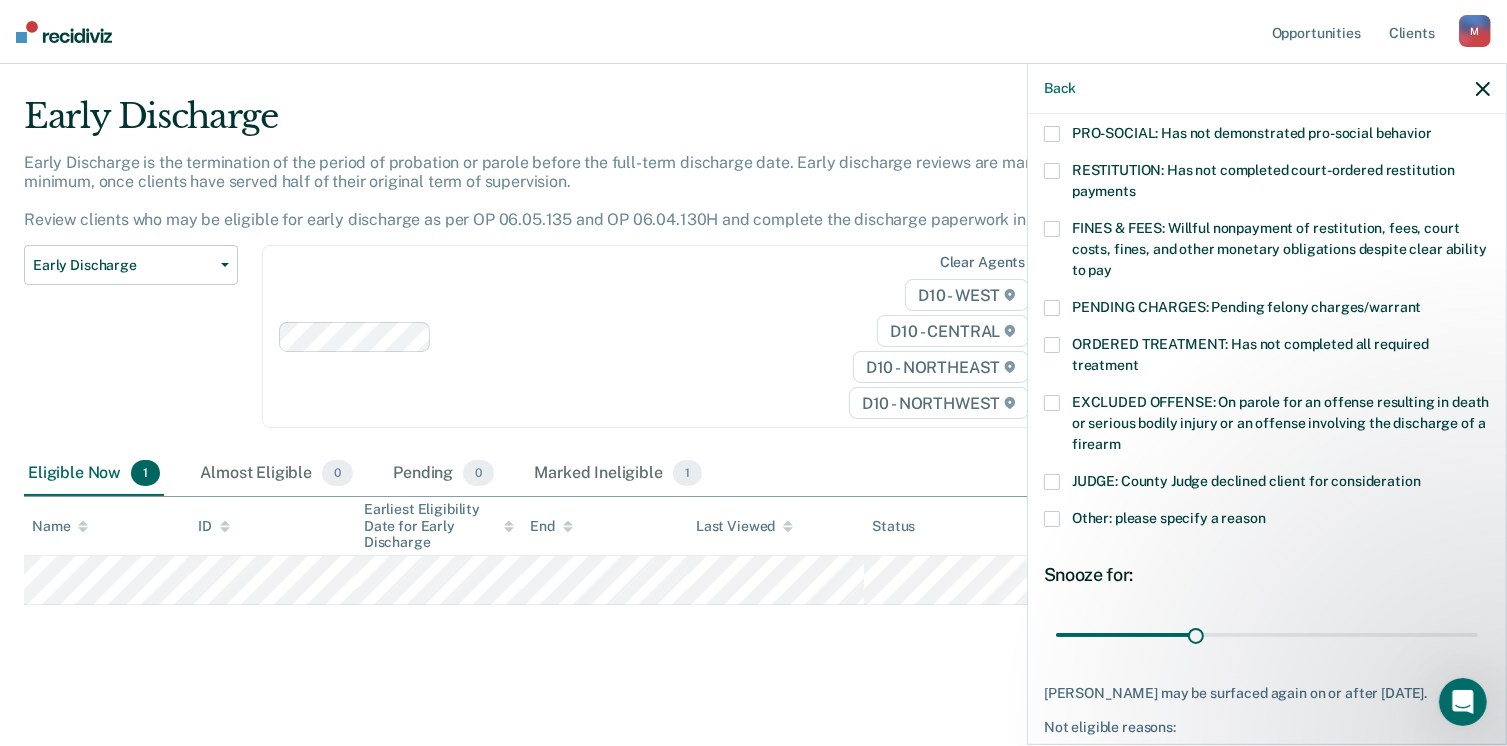scroll, scrollTop: 461, scrollLeft: 0, axis: vertical 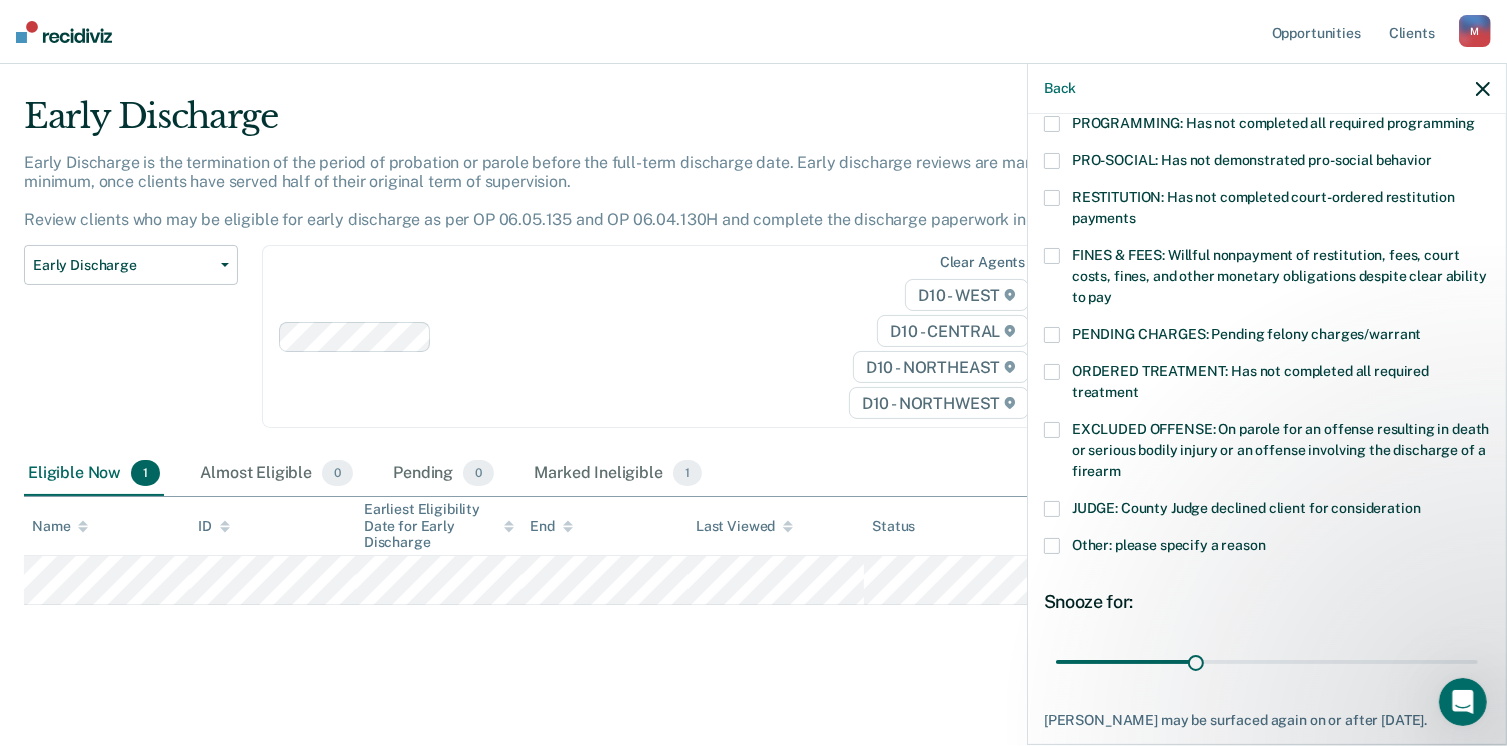 click at bounding box center [1052, 256] 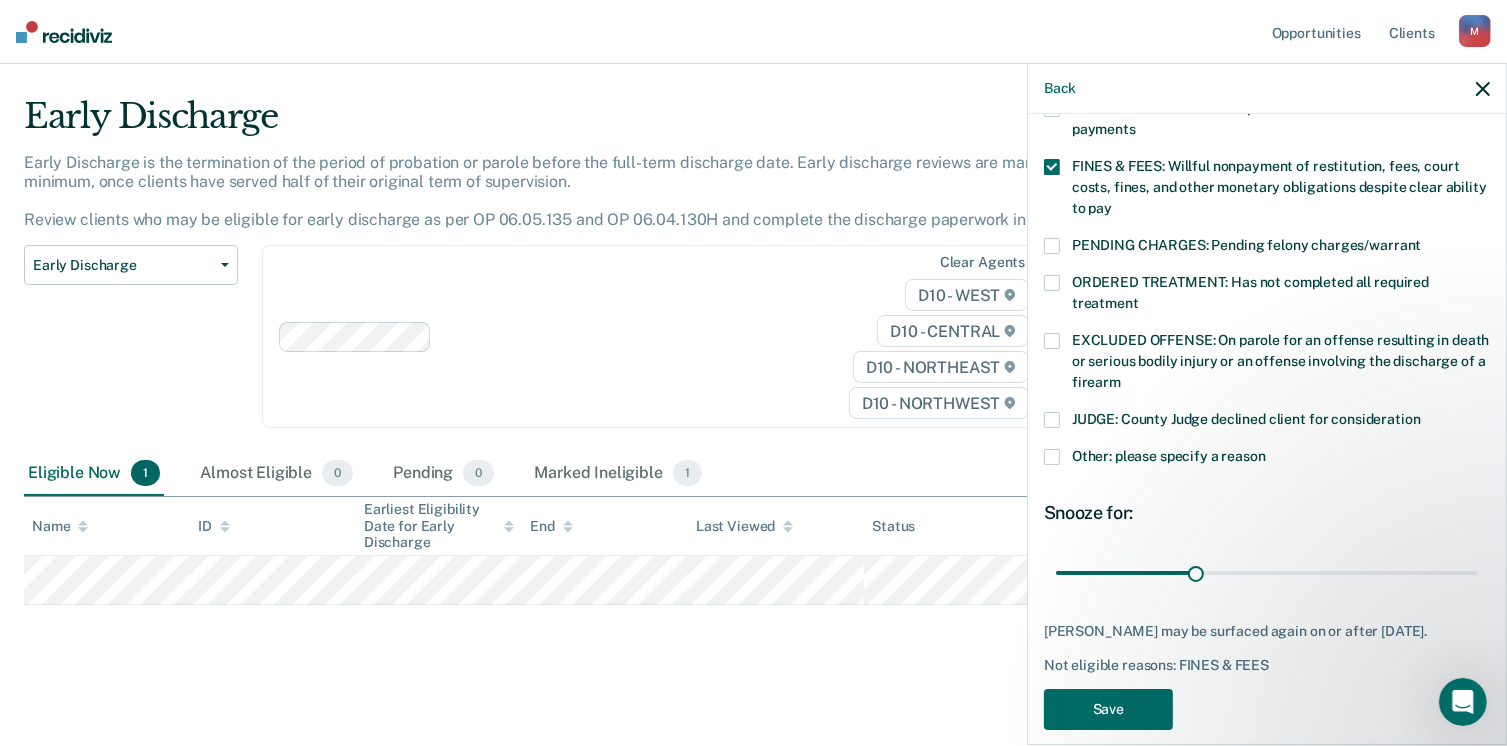 scroll, scrollTop: 551, scrollLeft: 0, axis: vertical 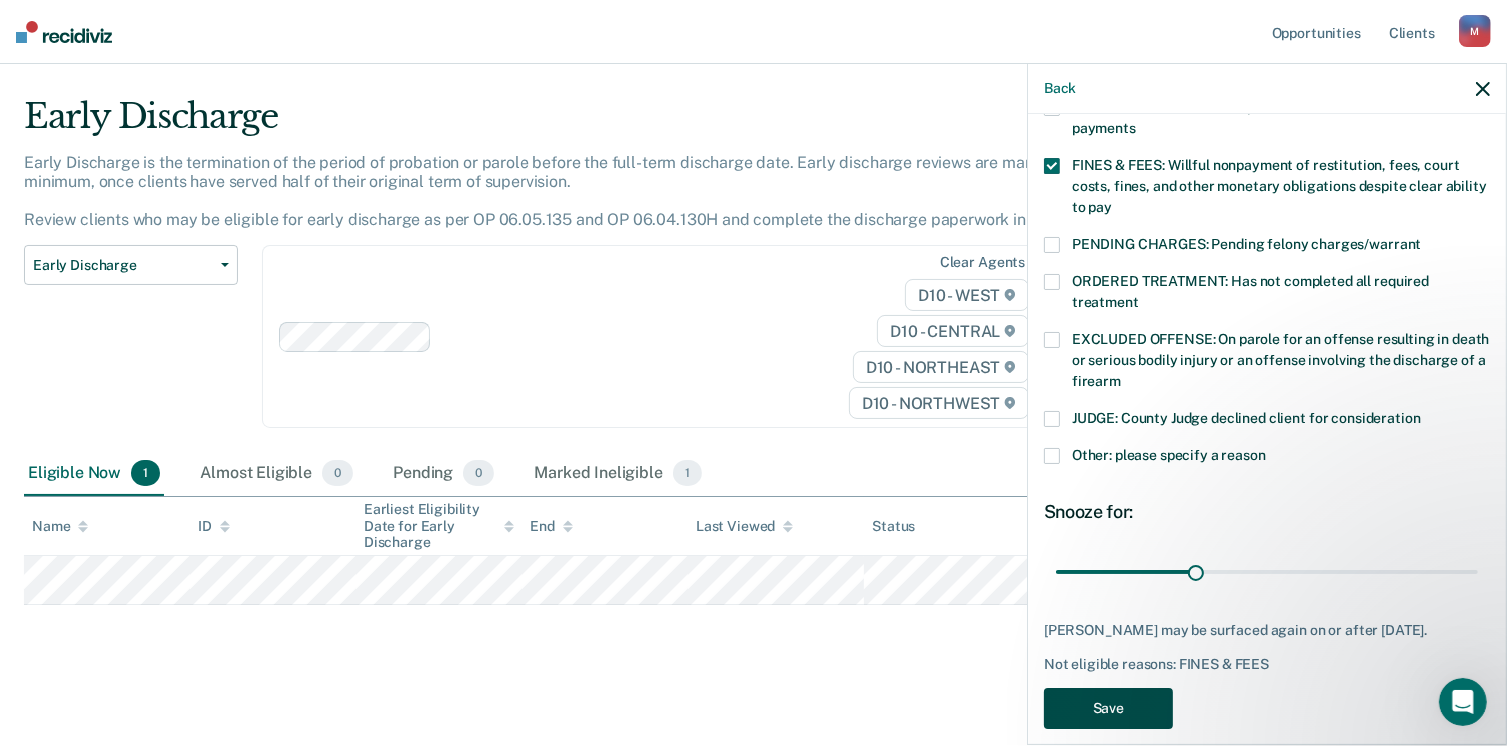 click on "Save" at bounding box center (1108, 708) 